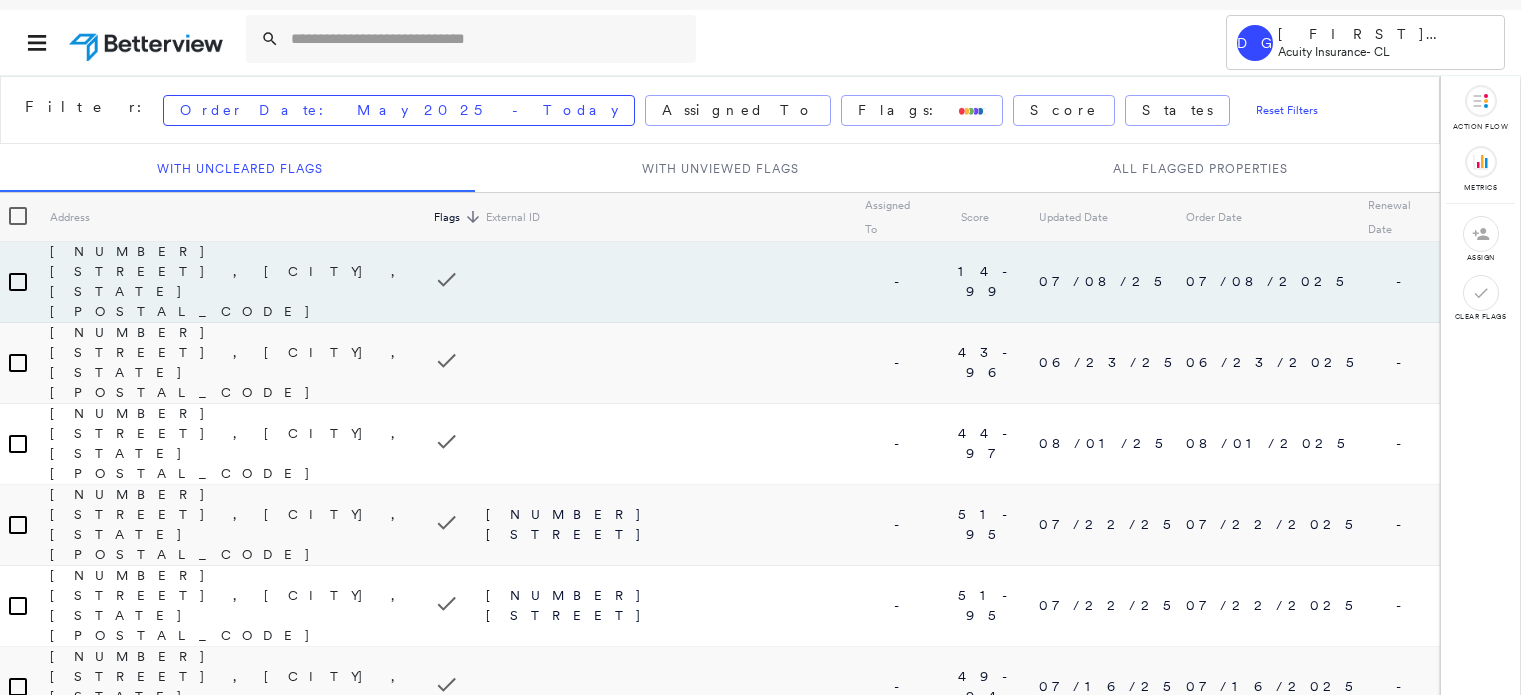 scroll, scrollTop: 0, scrollLeft: 0, axis: both 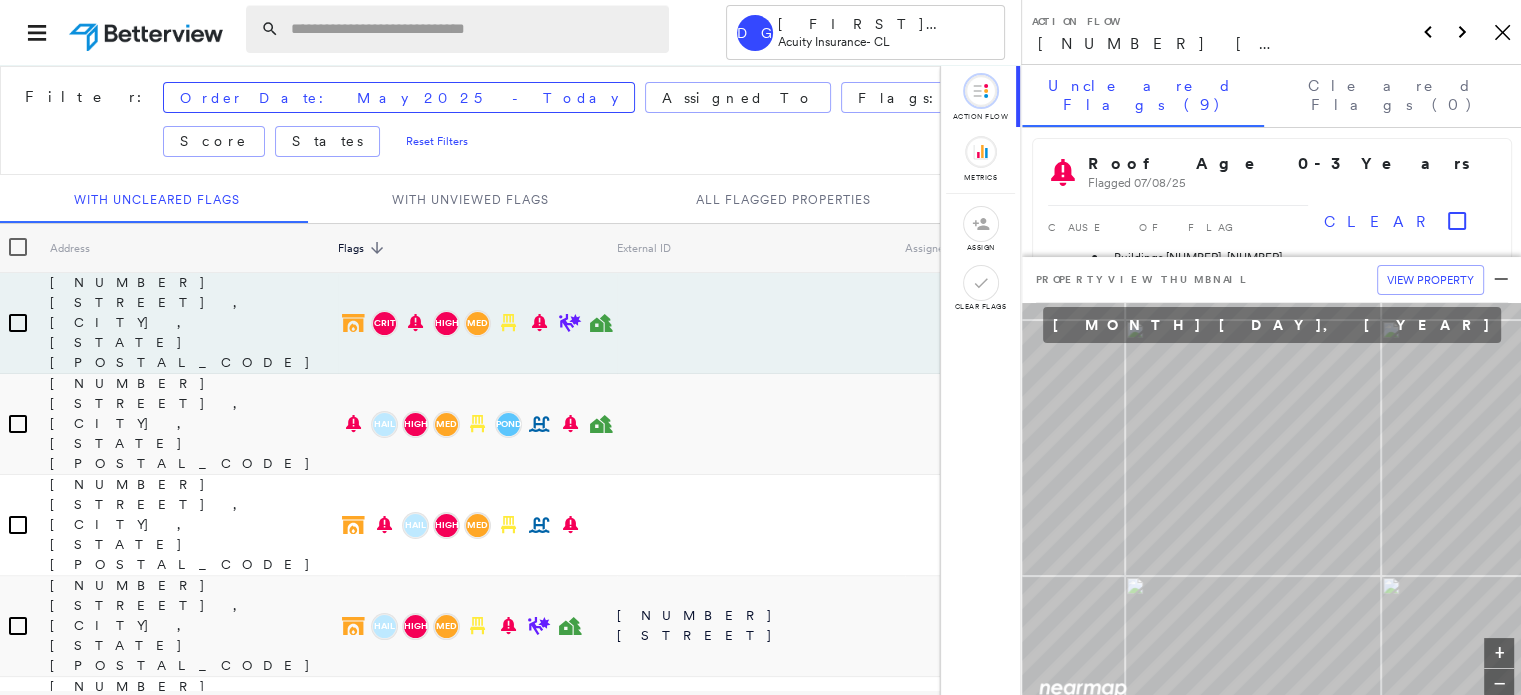 click at bounding box center (474, 29) 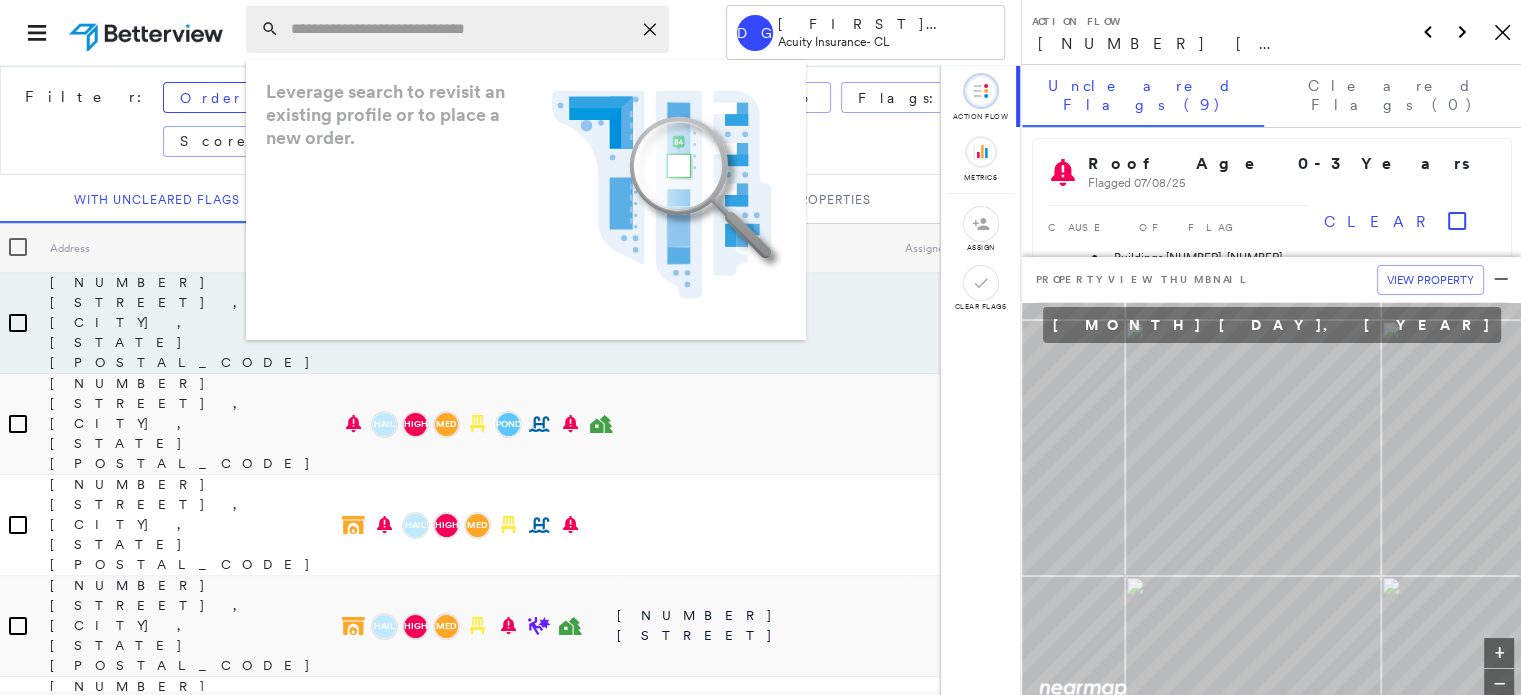 paste on "**********" 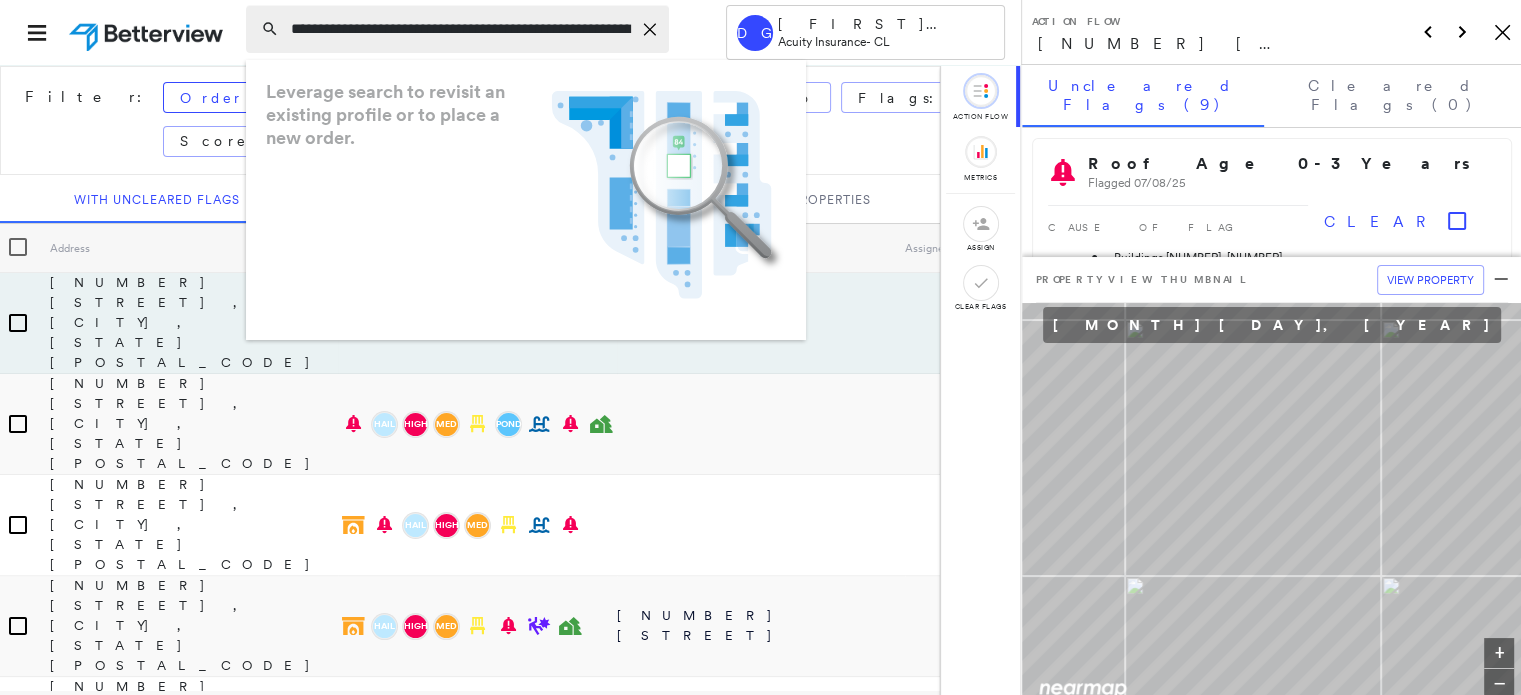 scroll, scrollTop: 0, scrollLeft: 21, axis: horizontal 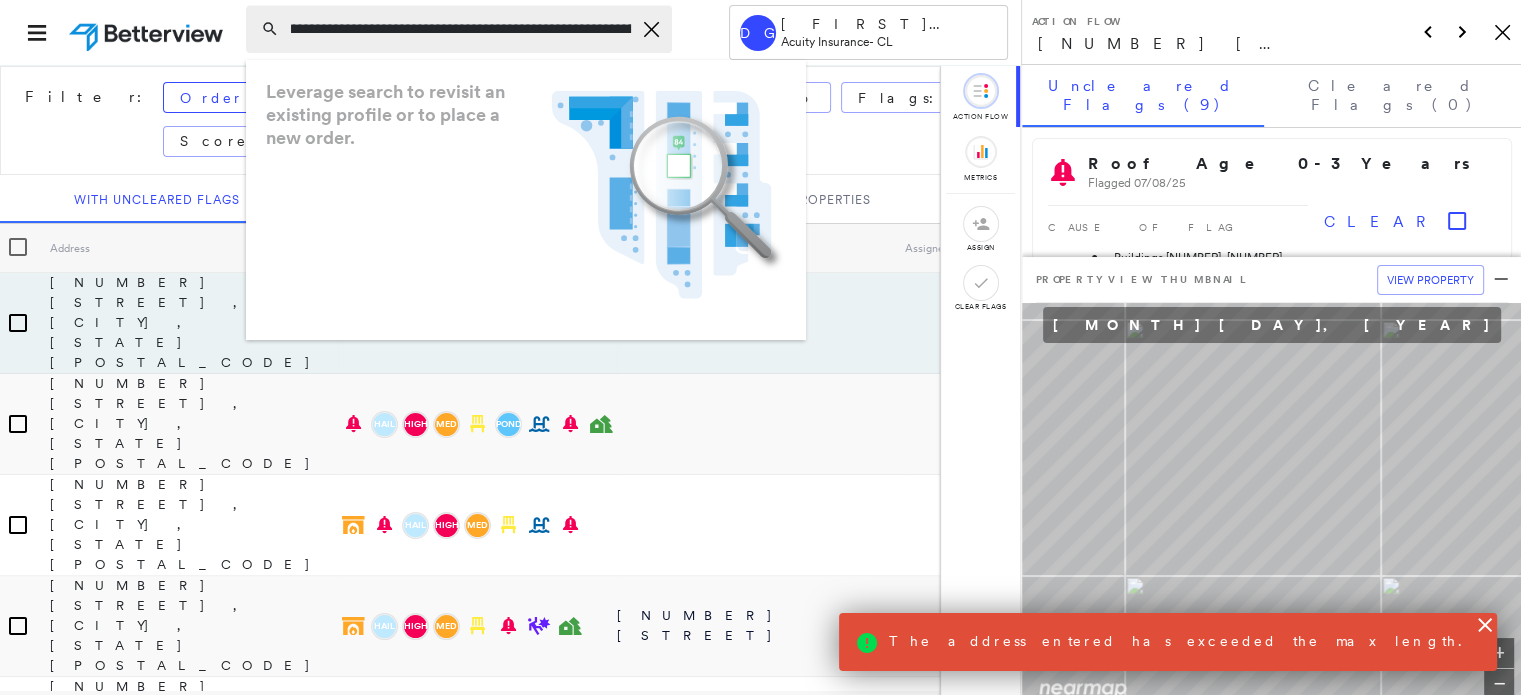 type on "**********" 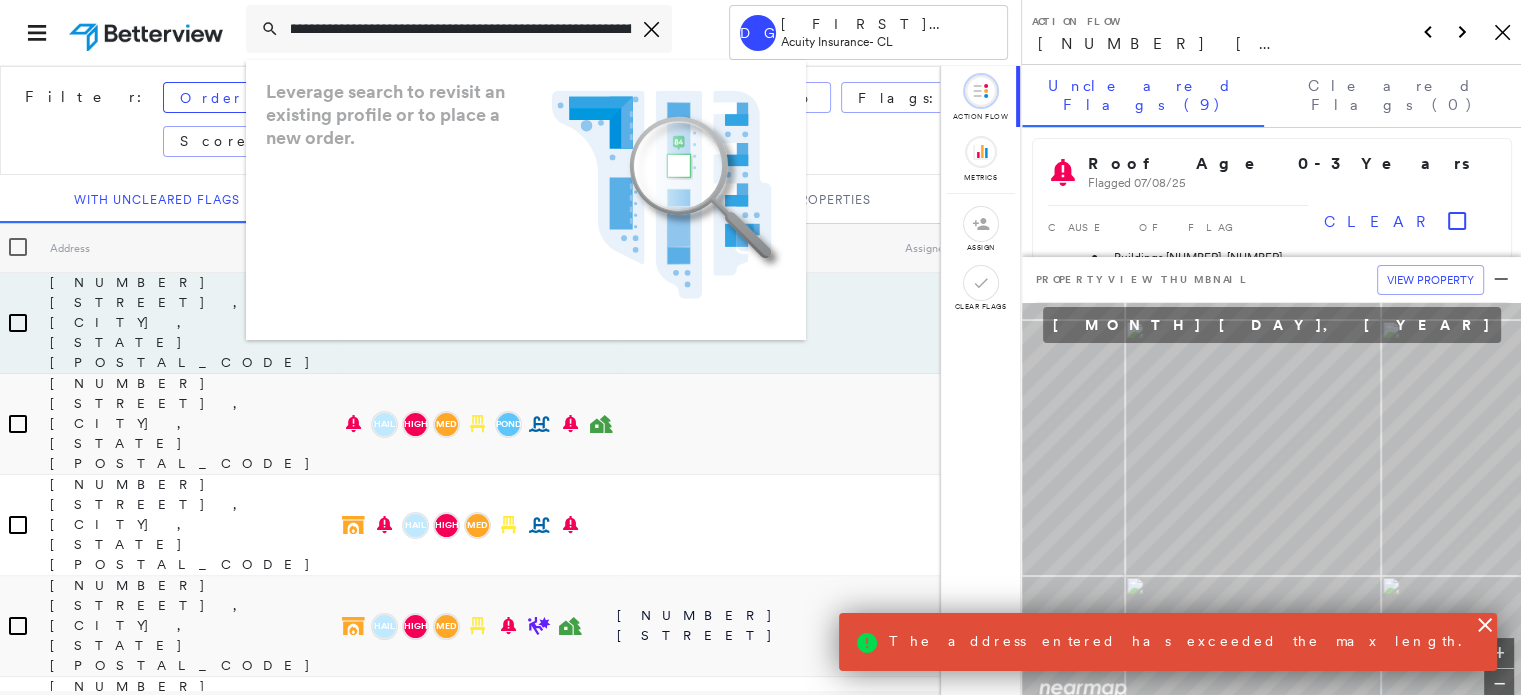 scroll, scrollTop: 0, scrollLeft: 22, axis: horizontal 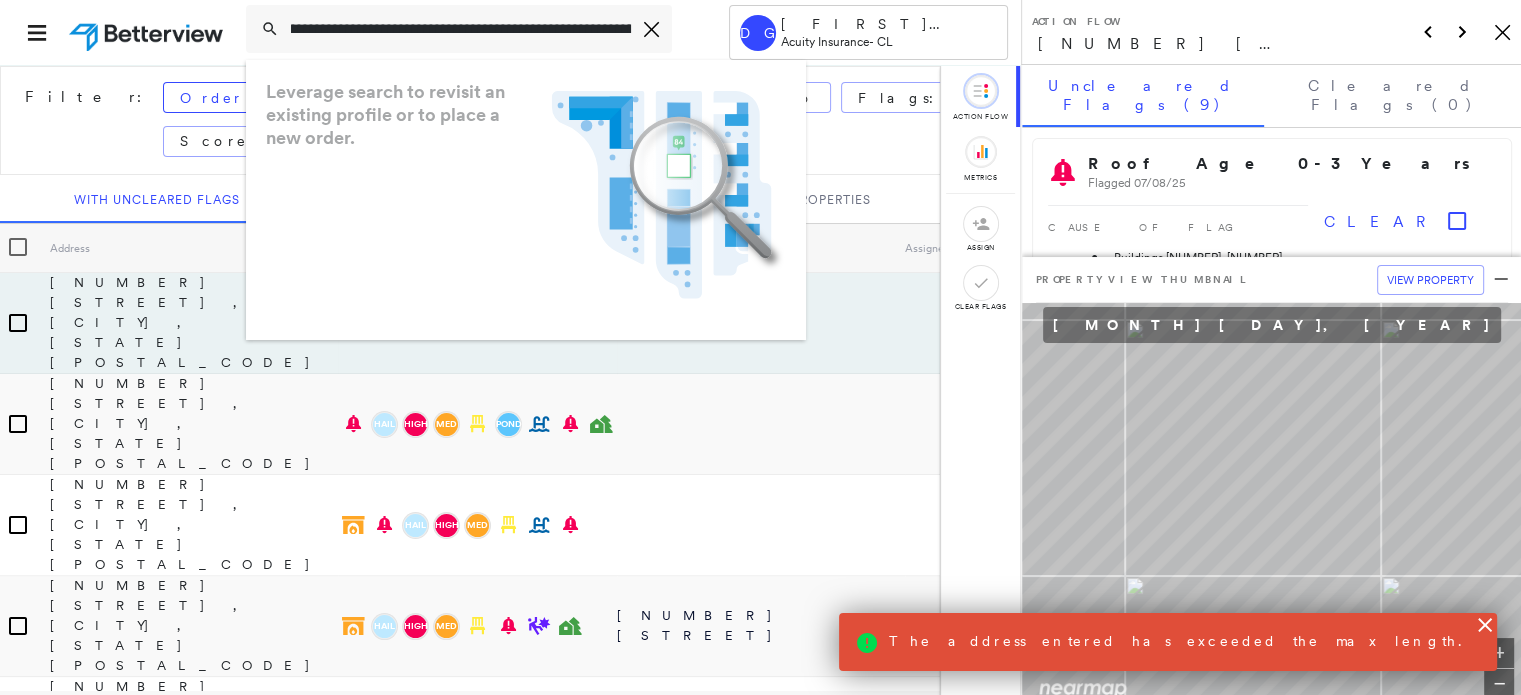 drag, startPoint x: 364, startPoint y: 28, endPoint x: 796, endPoint y: 47, distance: 432.41763 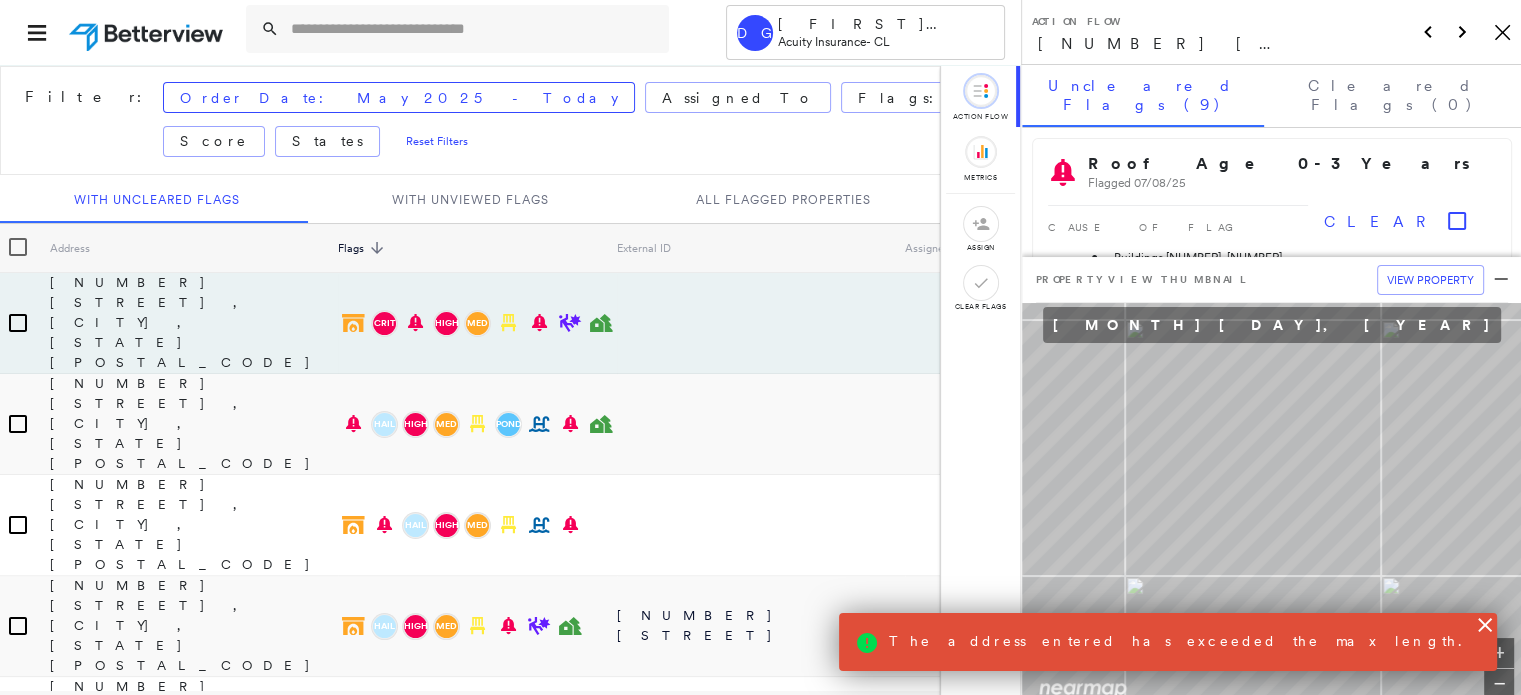 scroll, scrollTop: 0, scrollLeft: 0, axis: both 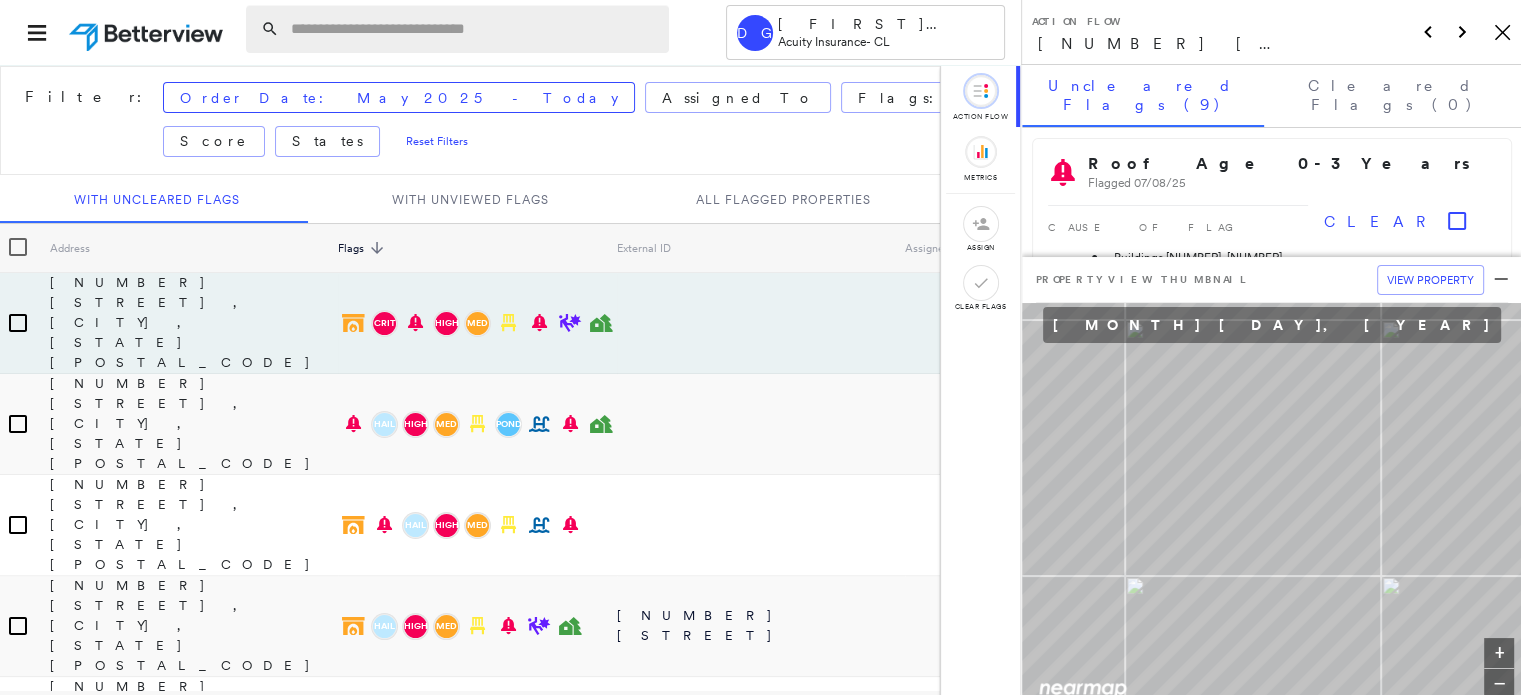 click at bounding box center [474, 29] 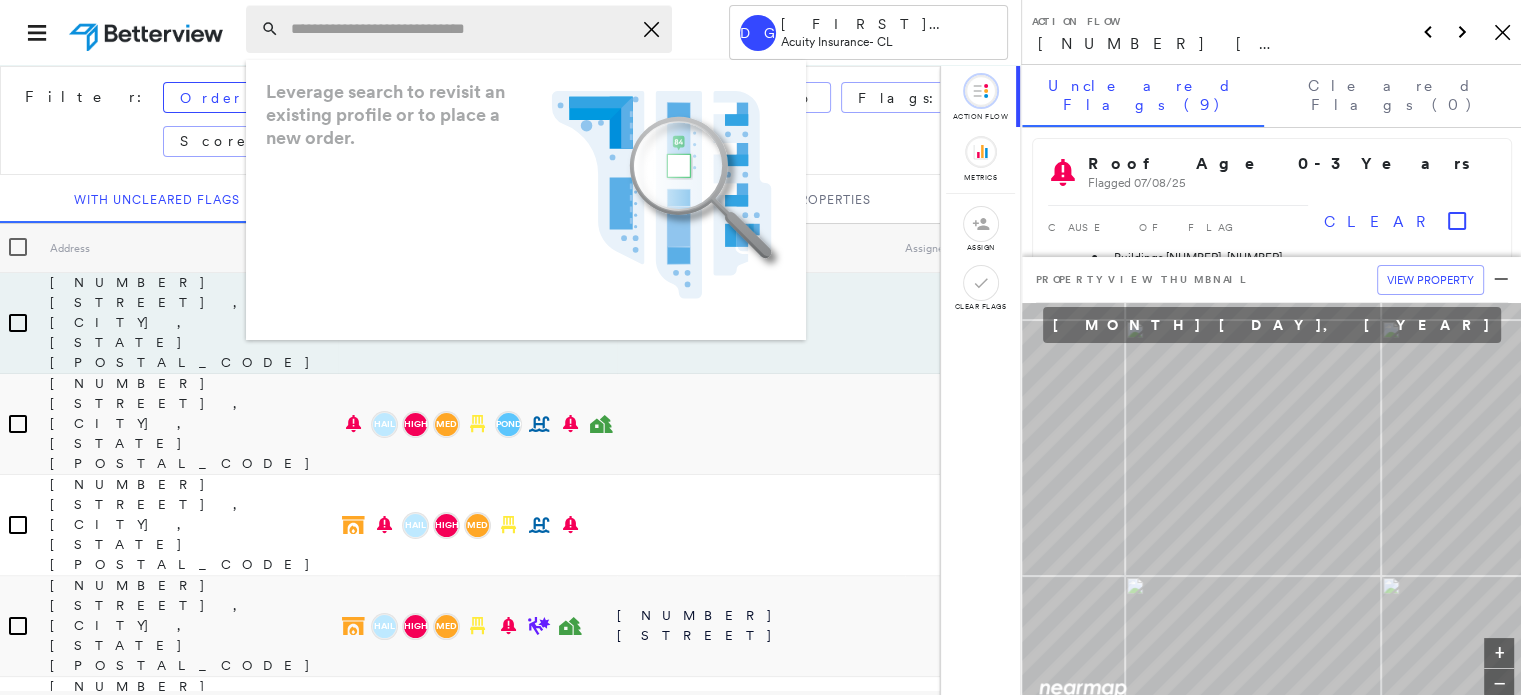 paste on "**********" 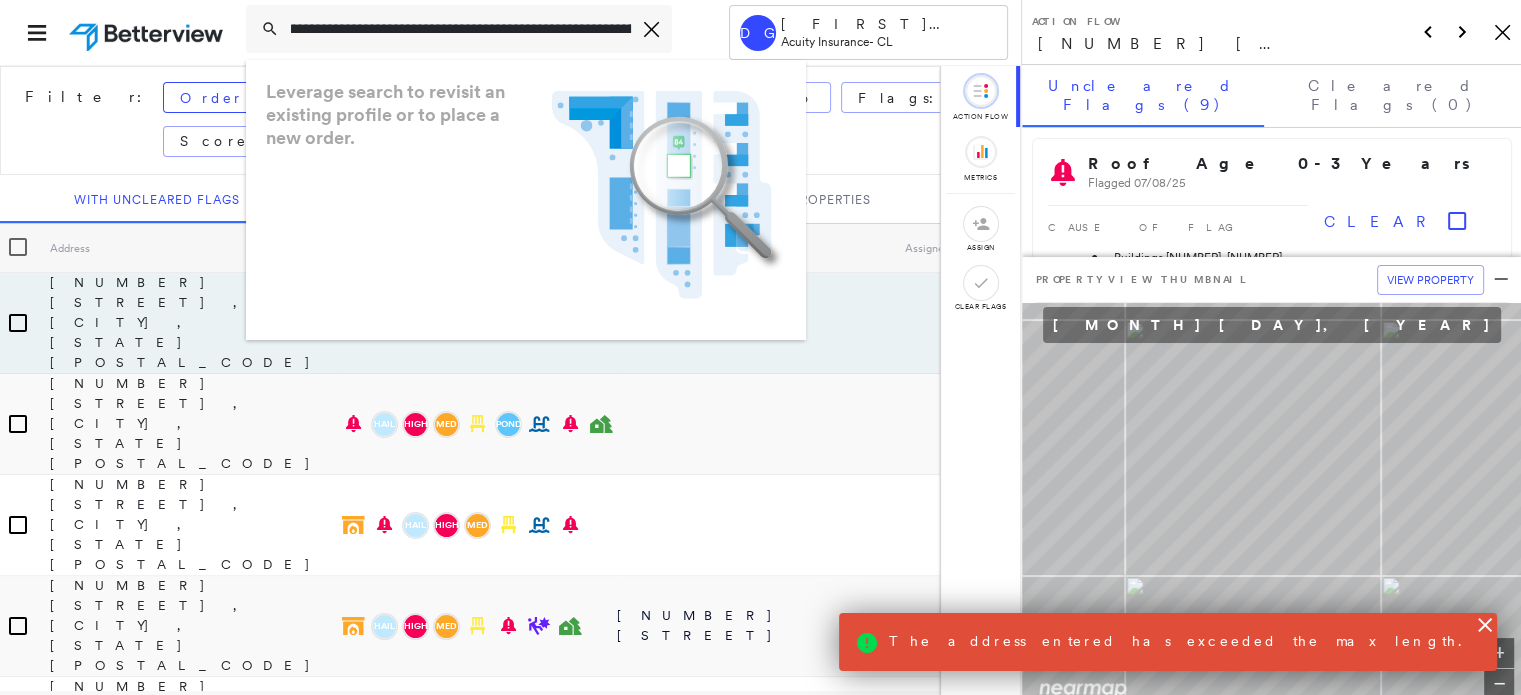 scroll, scrollTop: 0, scrollLeft: 22, axis: horizontal 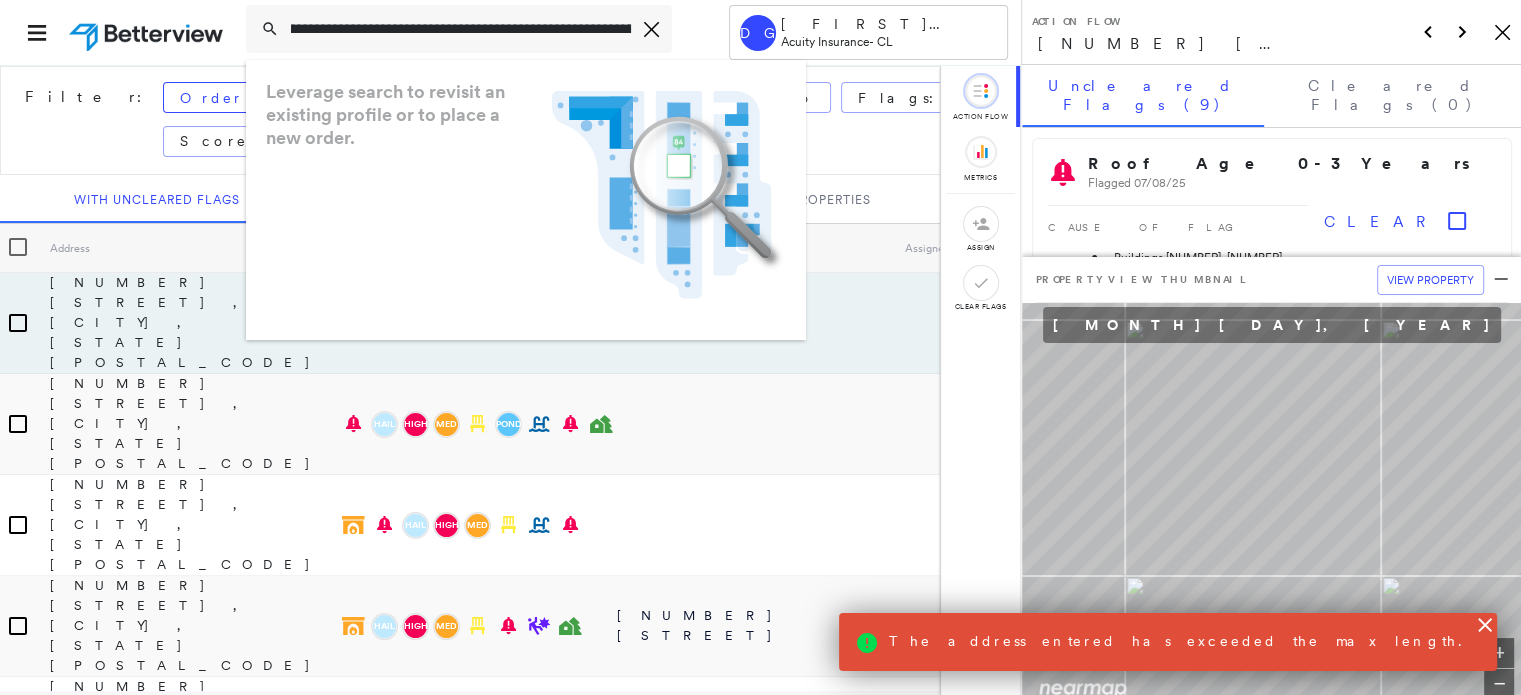 drag, startPoint x: 415, startPoint y: 28, endPoint x: 670, endPoint y: 39, distance: 255.23715 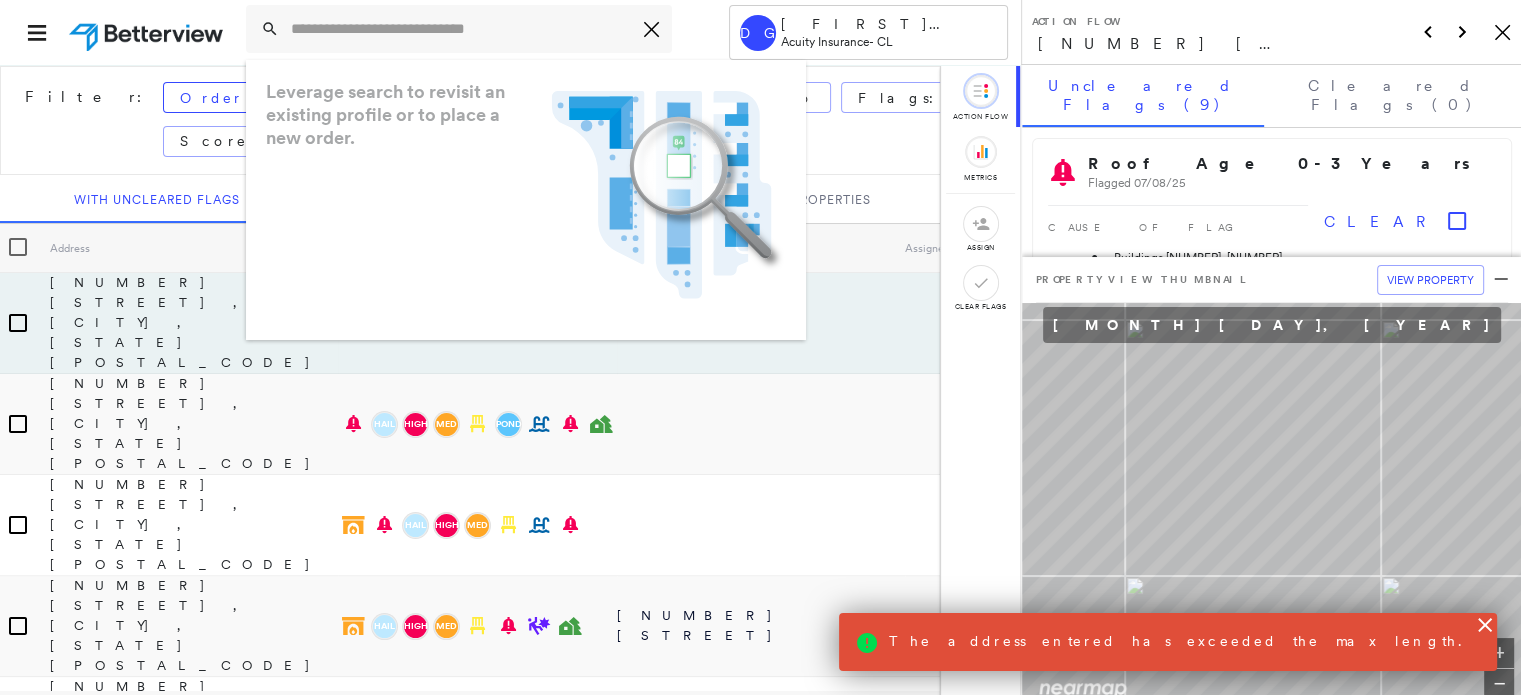 scroll, scrollTop: 0, scrollLeft: 0, axis: both 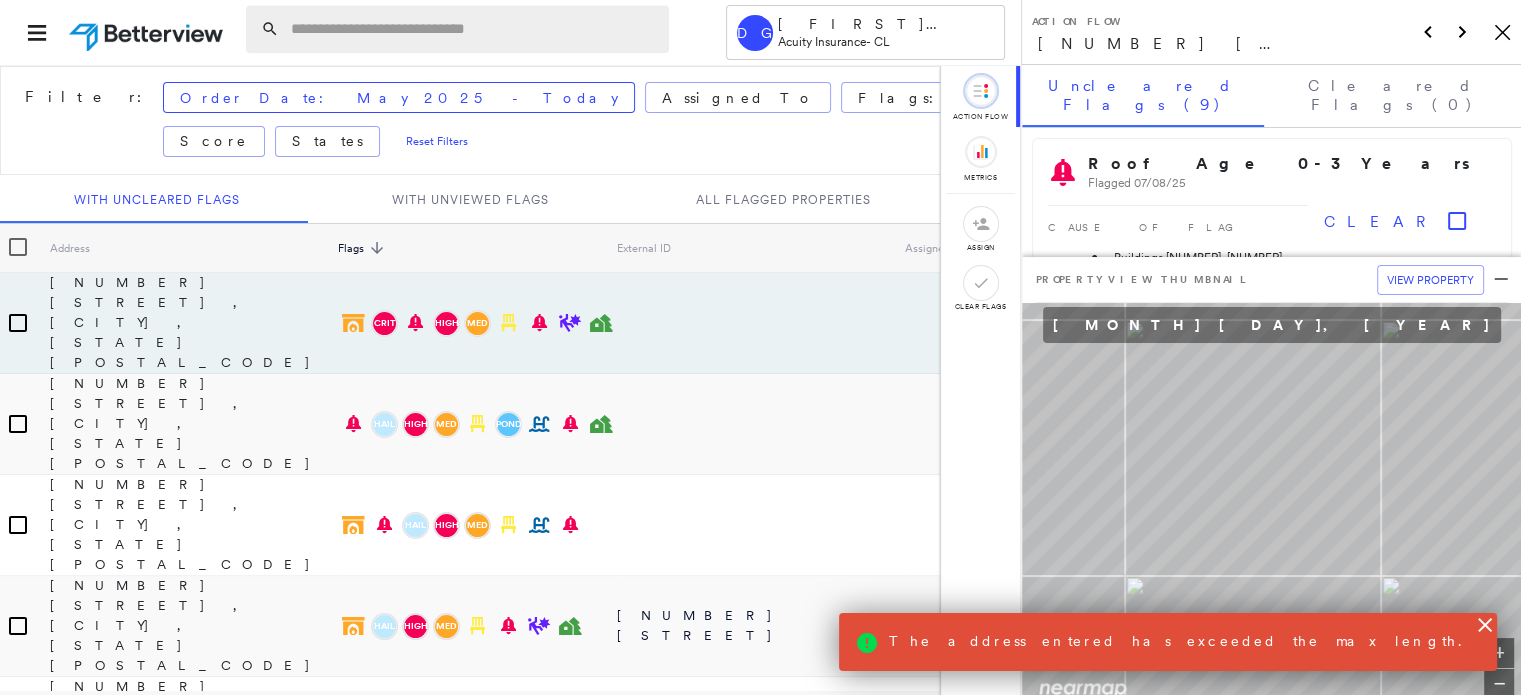 click at bounding box center [474, 29] 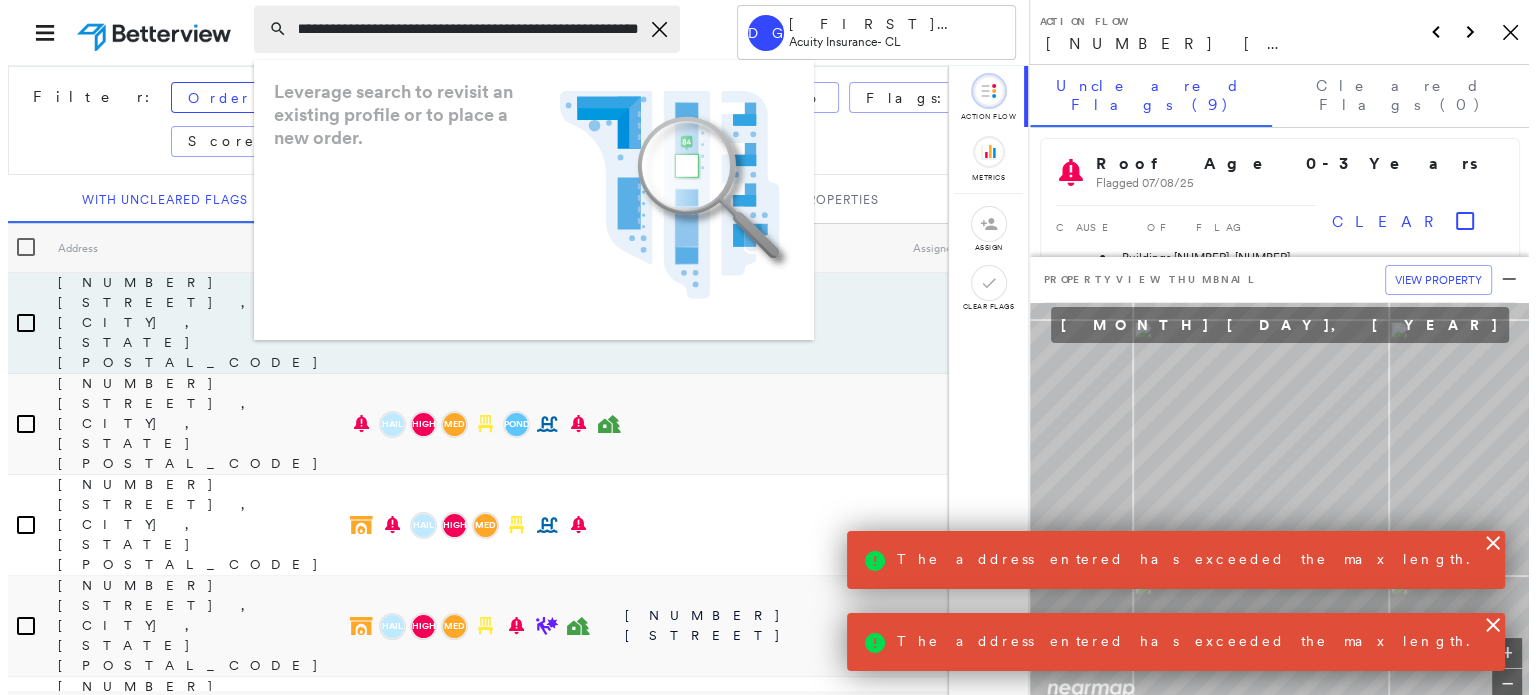 scroll, scrollTop: 0, scrollLeft: 0, axis: both 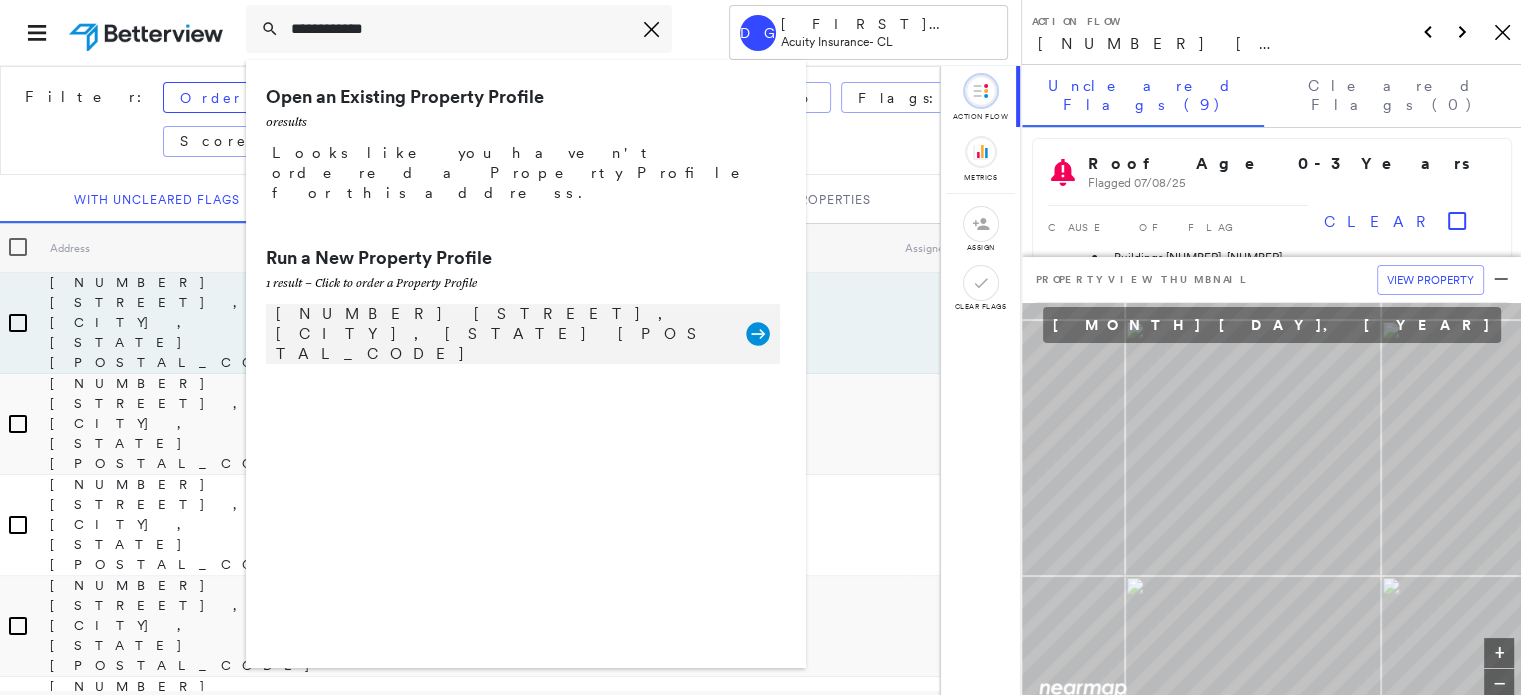 type on "**********" 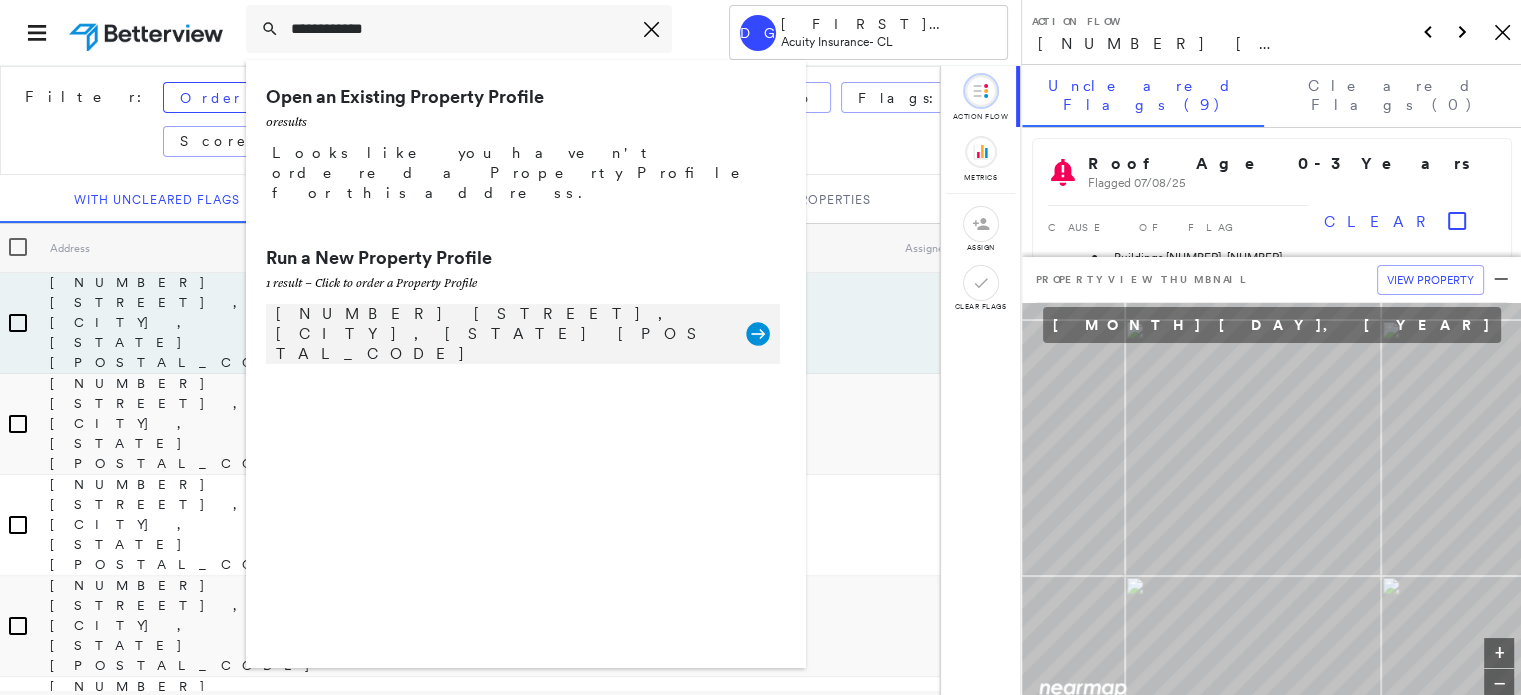 click on "[NUMBER] [STREET], [CITY], [STATE] [POSTAL_CODE]" at bounding box center (501, 334) 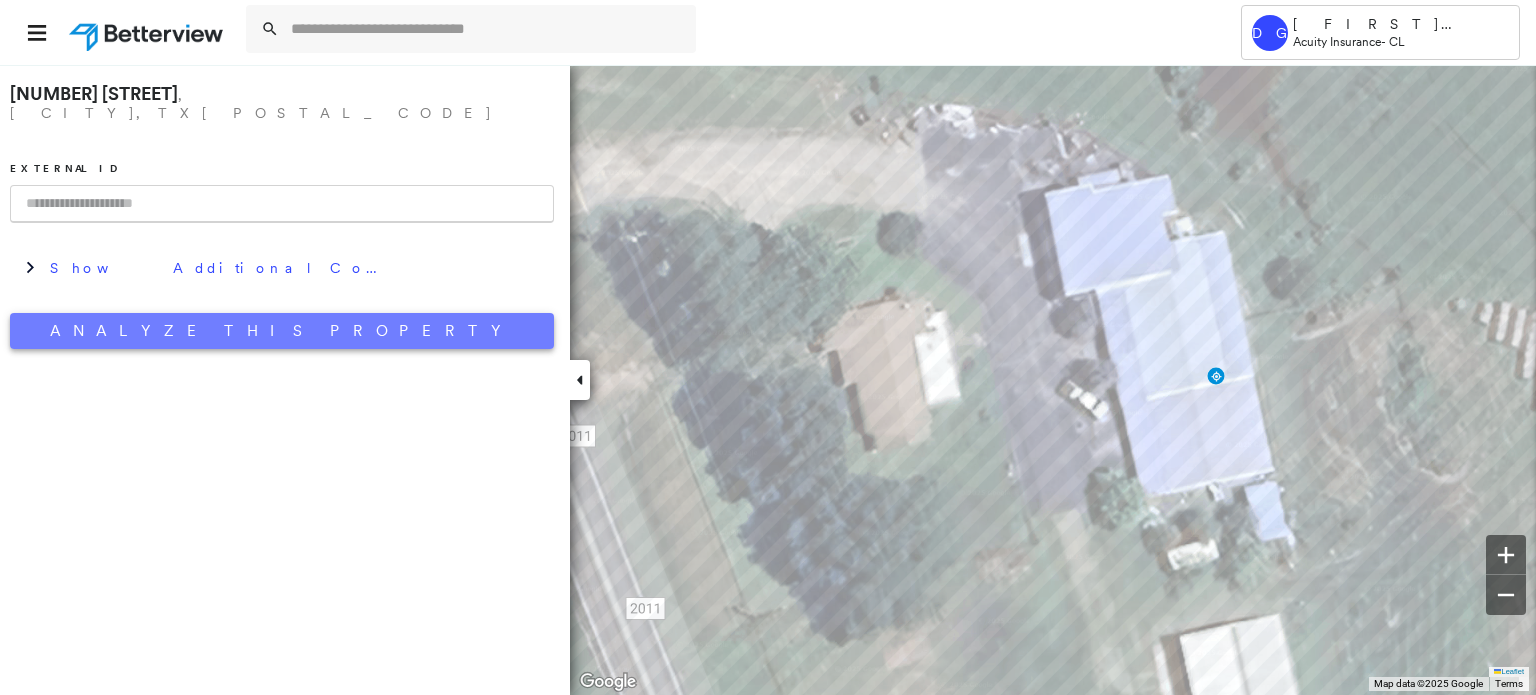 click on "Analyze This Property" at bounding box center (282, 331) 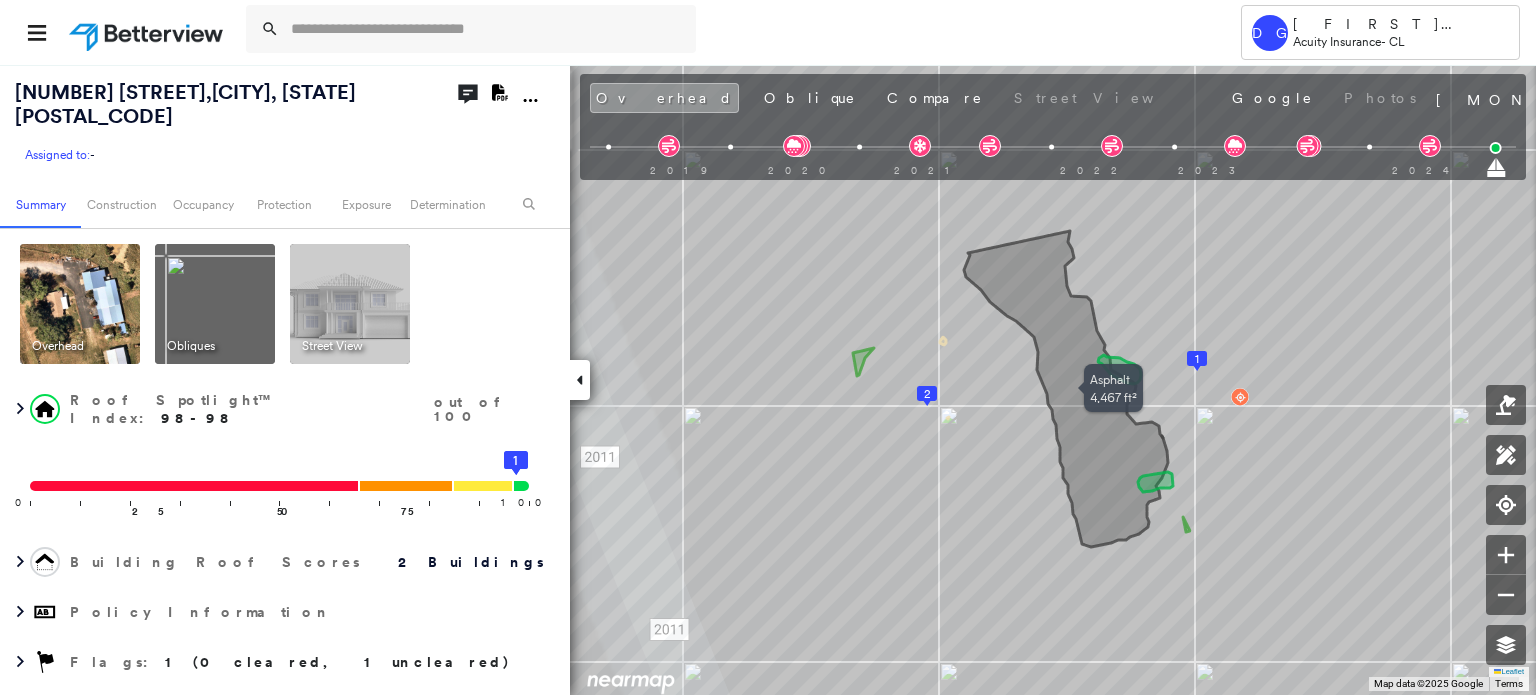 drag, startPoint x: 986, startPoint y: 429, endPoint x: 1067, endPoint y: 419, distance: 81.61495 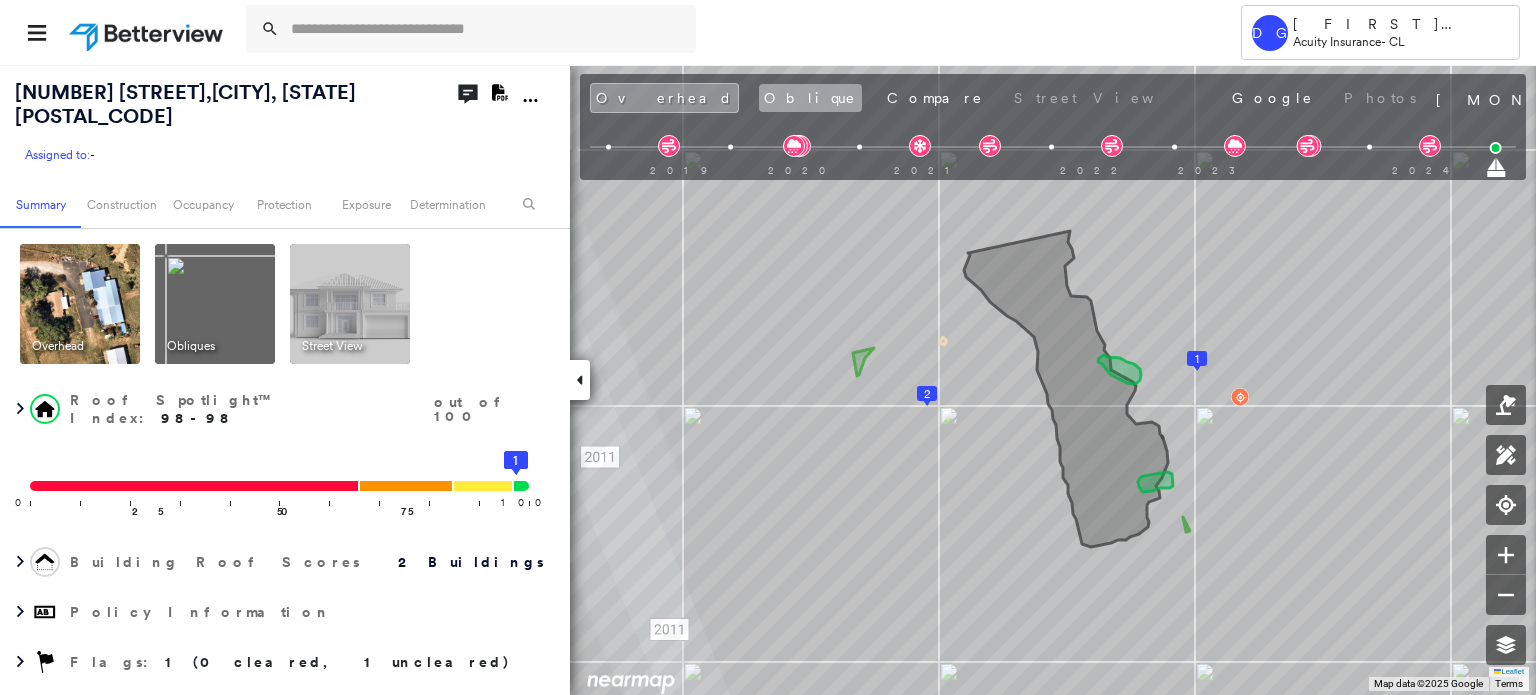 click on "Oblique" at bounding box center [810, 98] 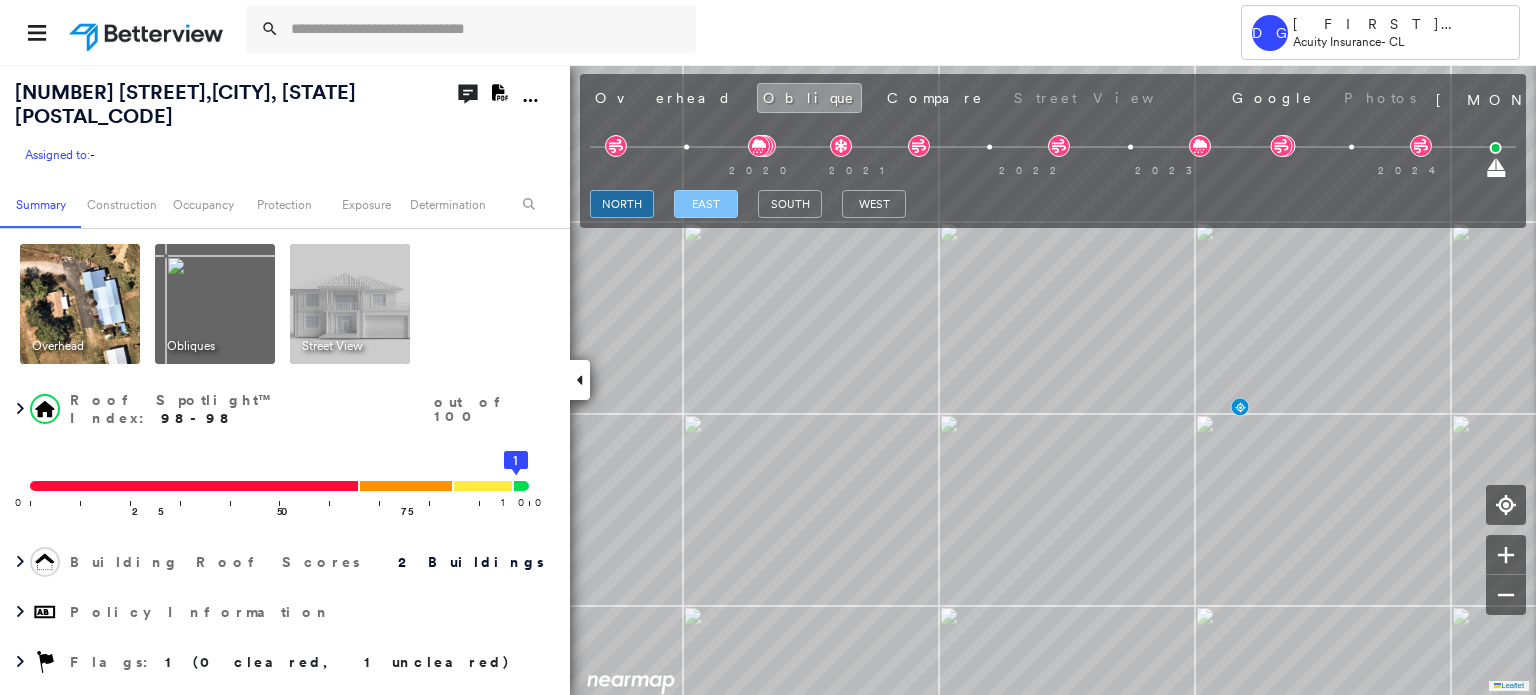 click on "east" at bounding box center [706, 204] 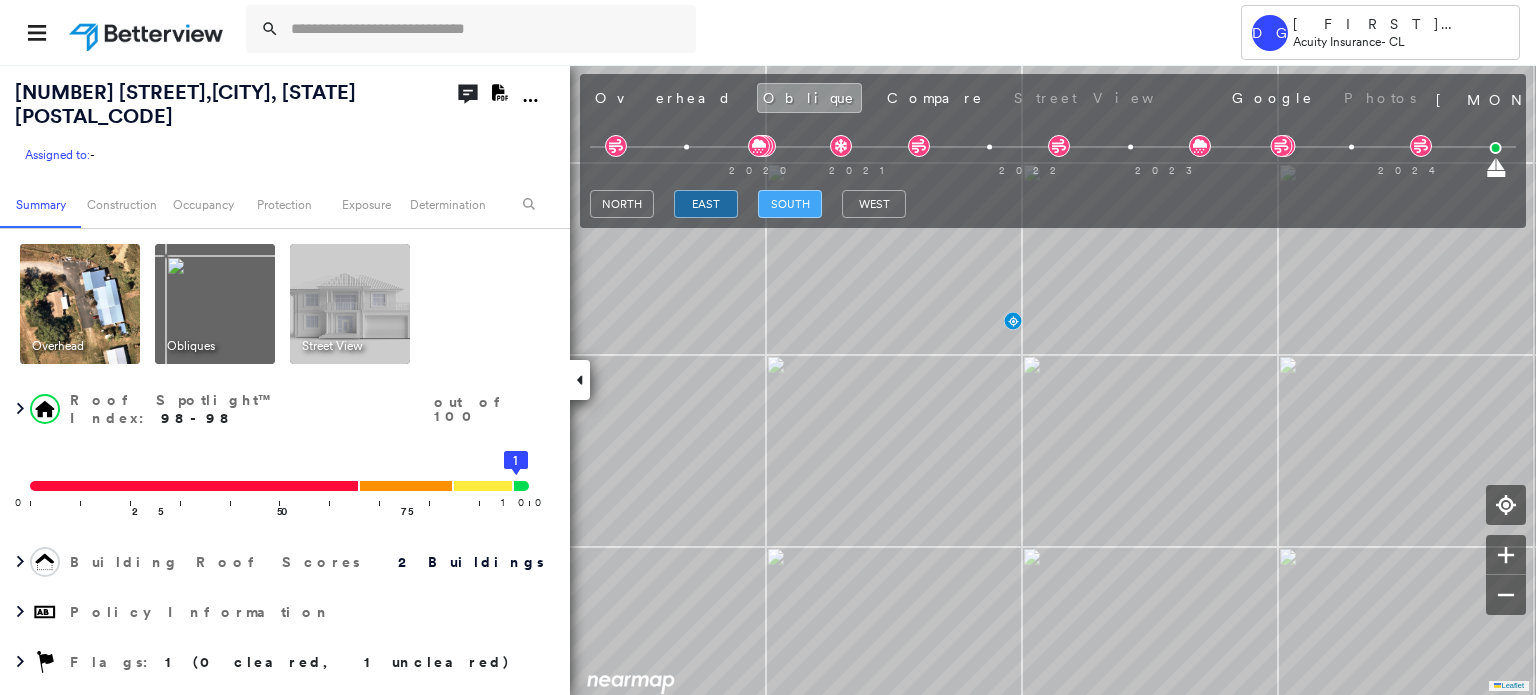 click on "south" at bounding box center [790, 204] 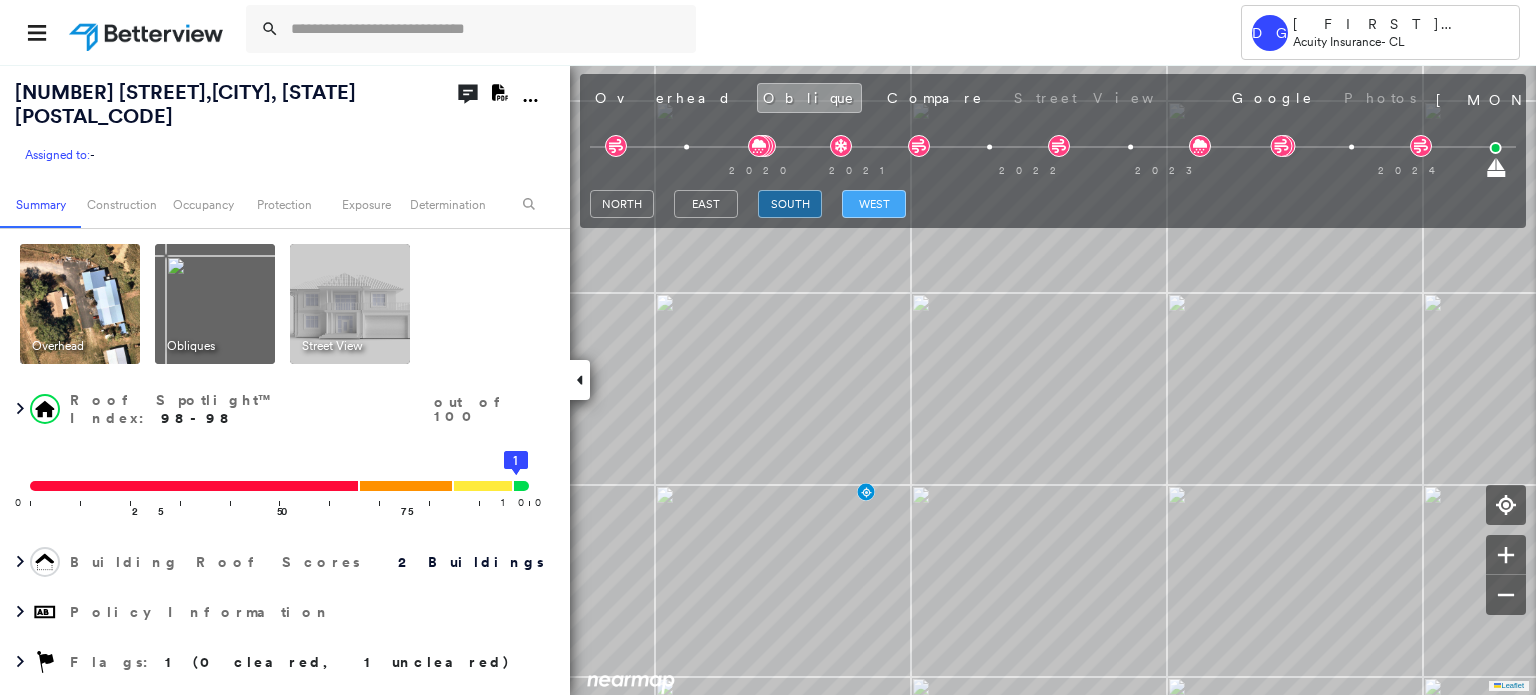 click on "west" at bounding box center (874, 204) 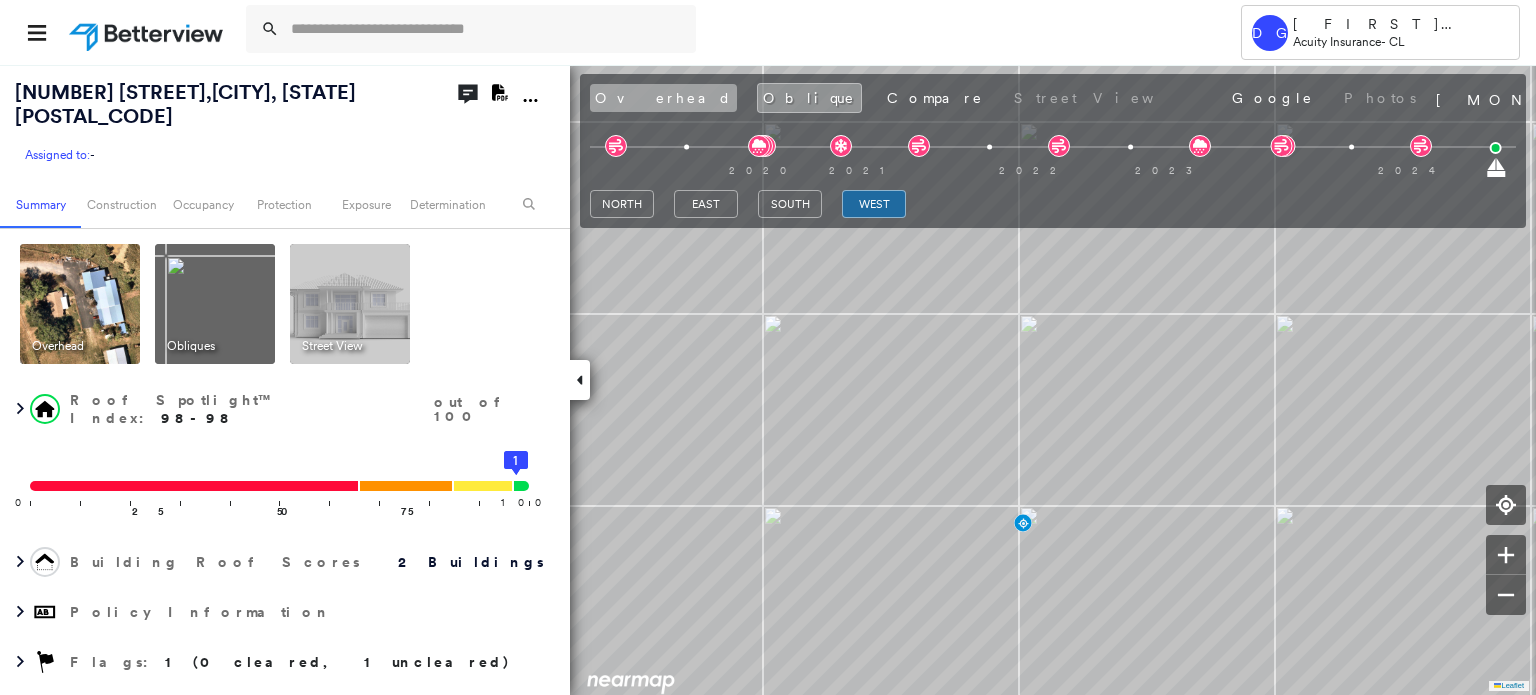 click on "Overhead" at bounding box center [663, 98] 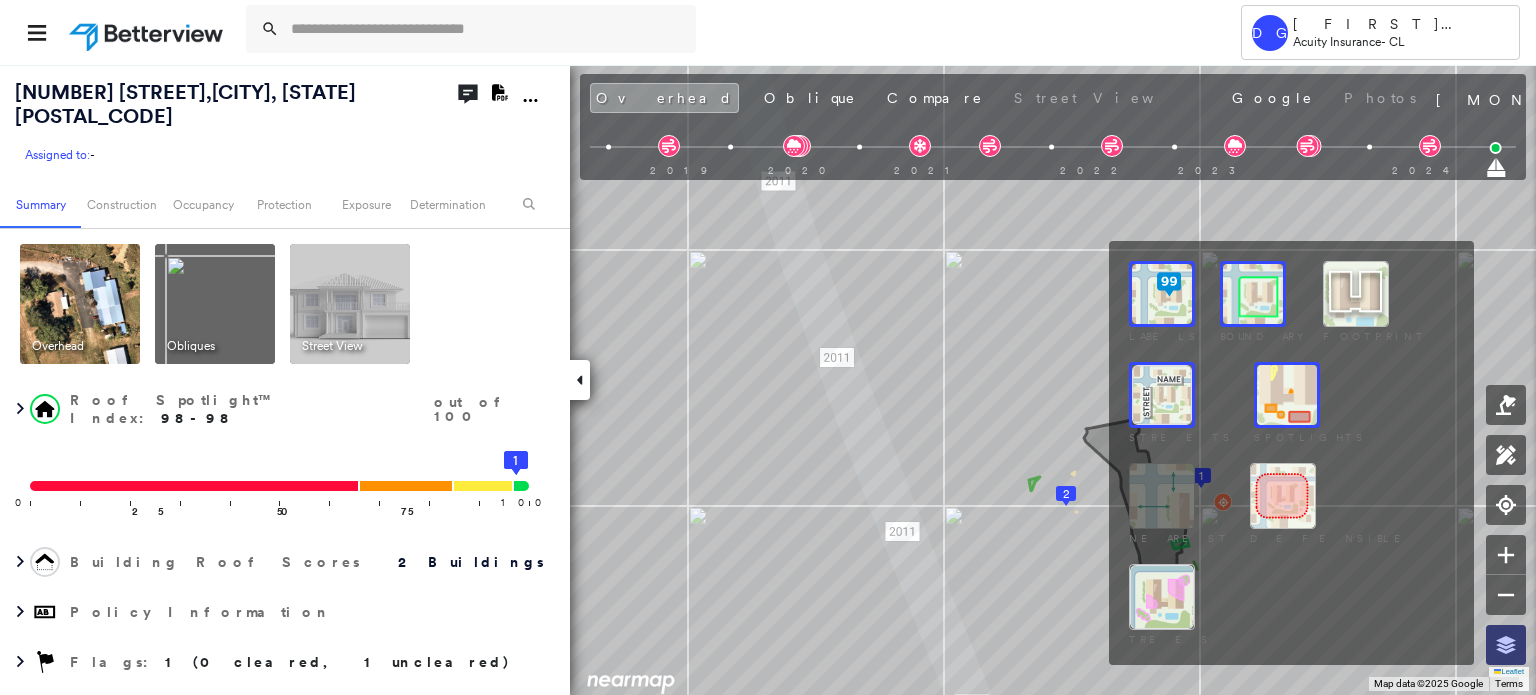 click 